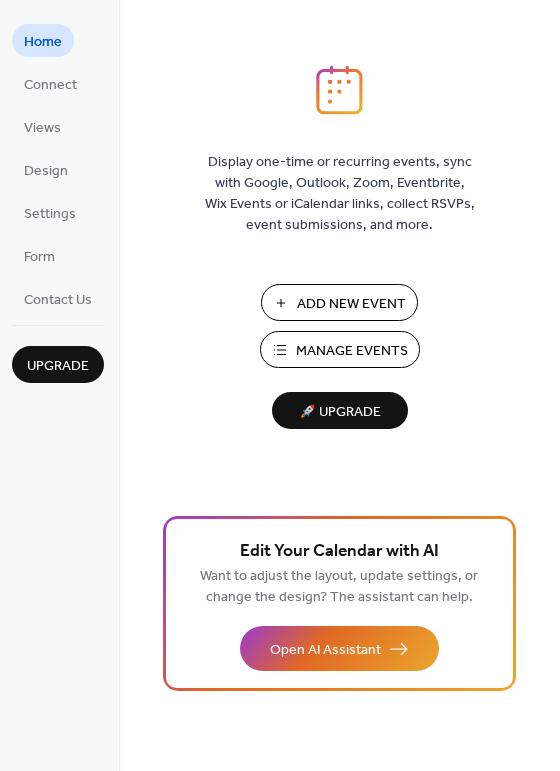 scroll, scrollTop: 0, scrollLeft: 0, axis: both 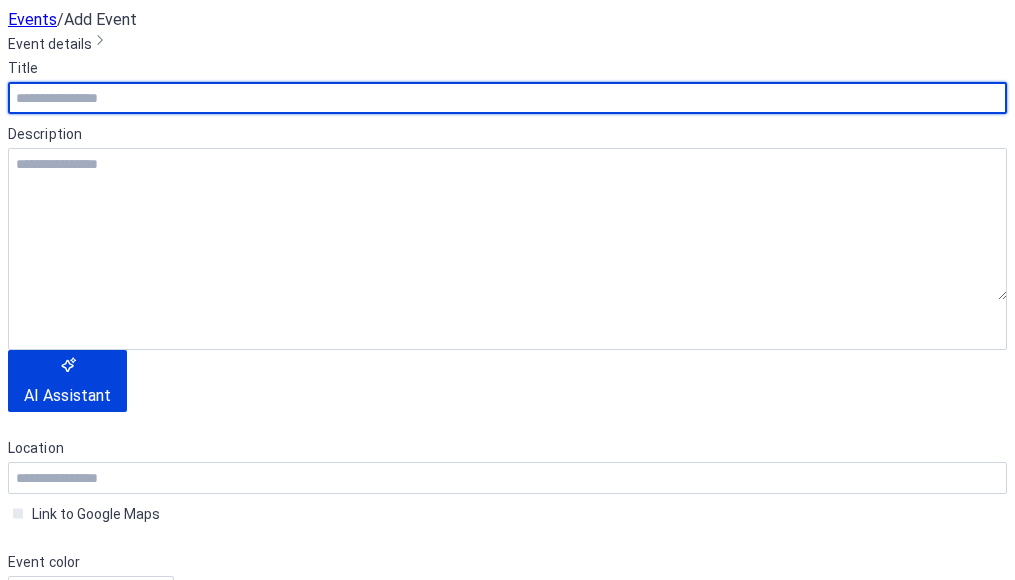 click 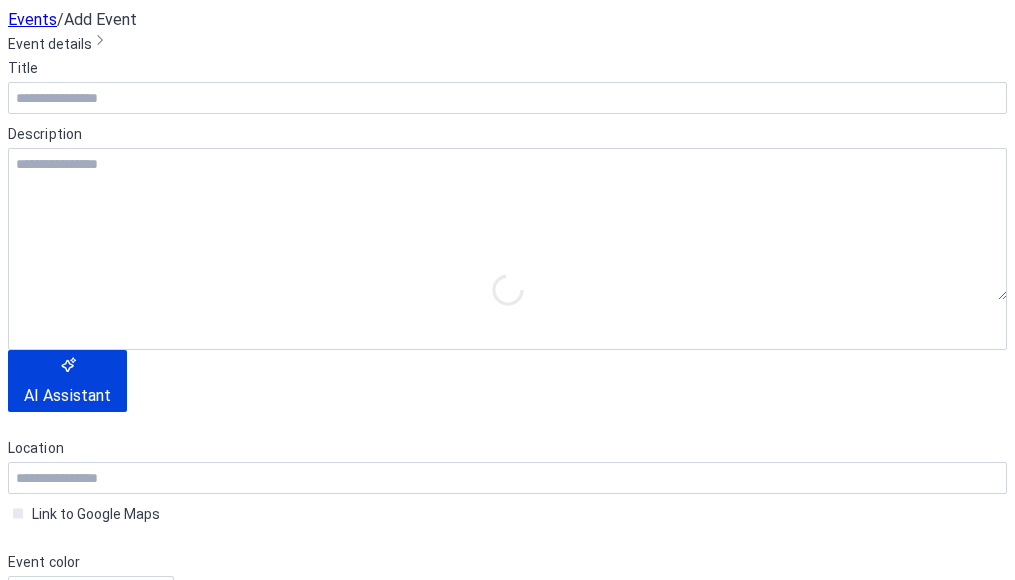 click at bounding box center (507, 1294) 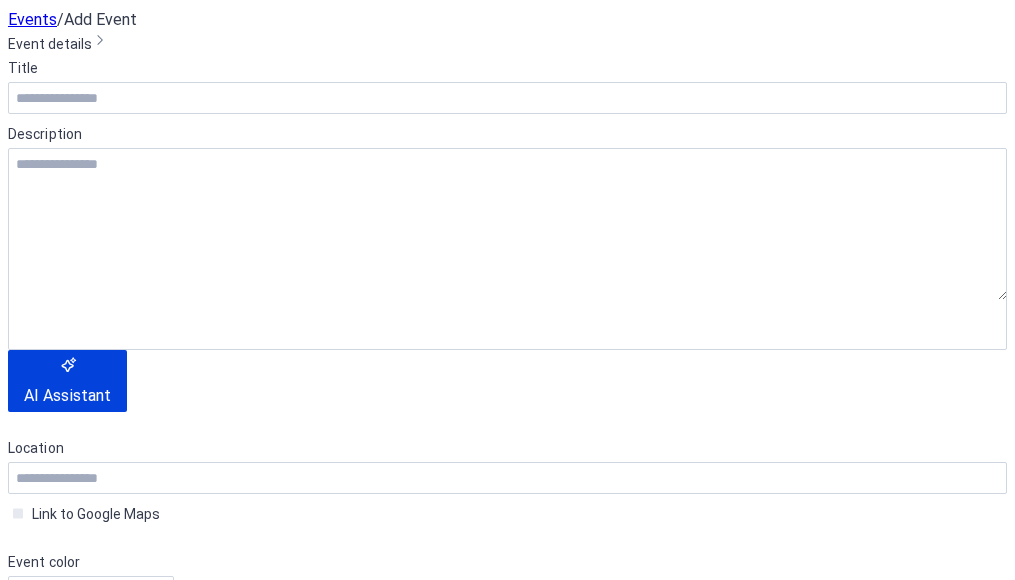 paste on "**********" 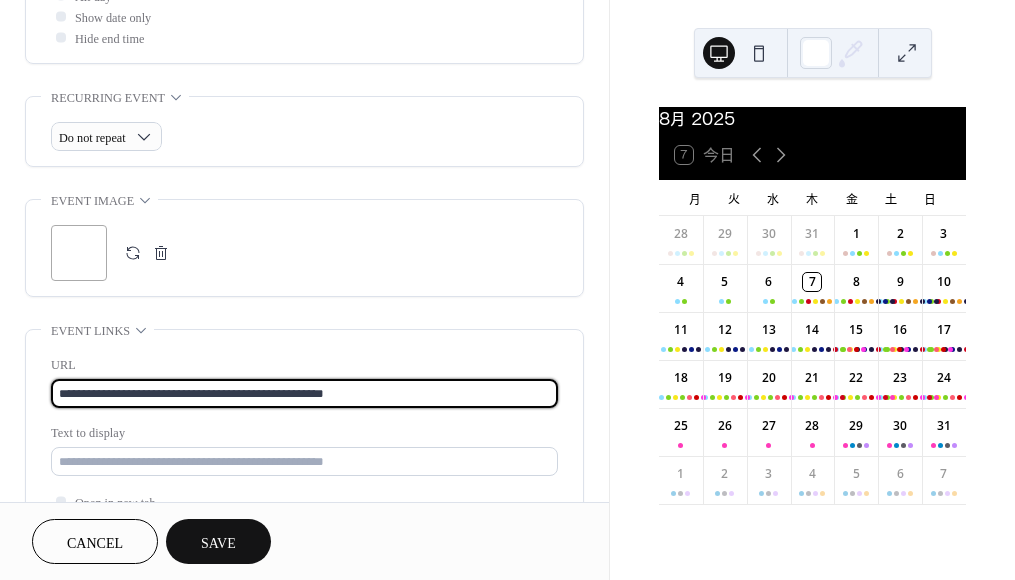 type on "**********" 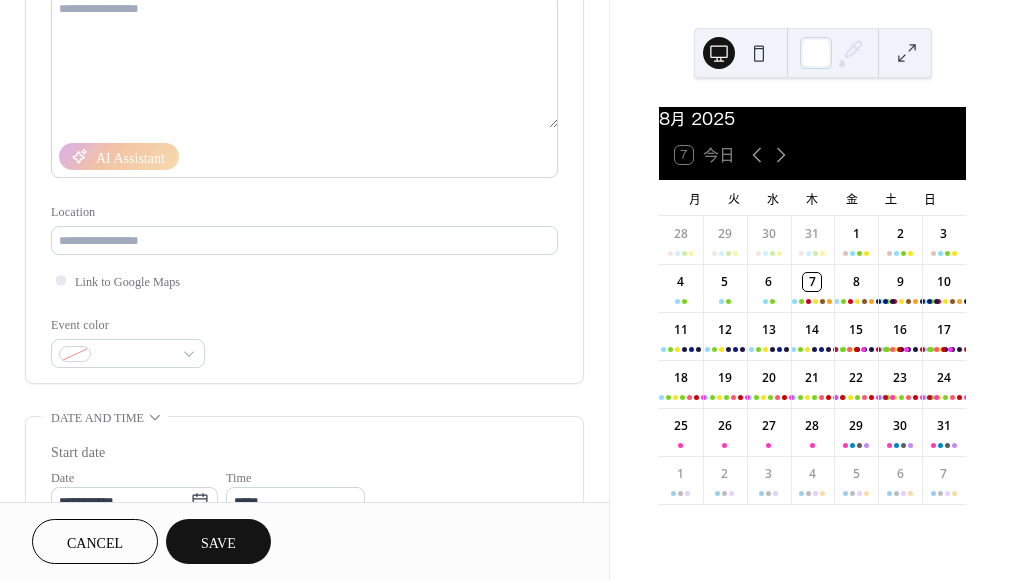 scroll, scrollTop: 0, scrollLeft: 0, axis: both 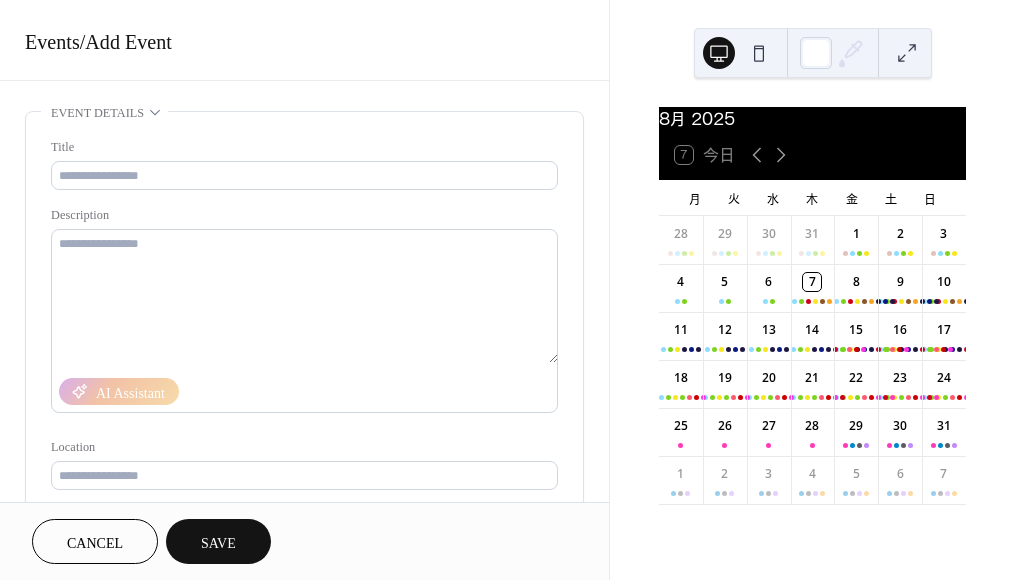 click on "Title Description AI Assistant Location Link to Google Maps Event color" at bounding box center [304, 370] 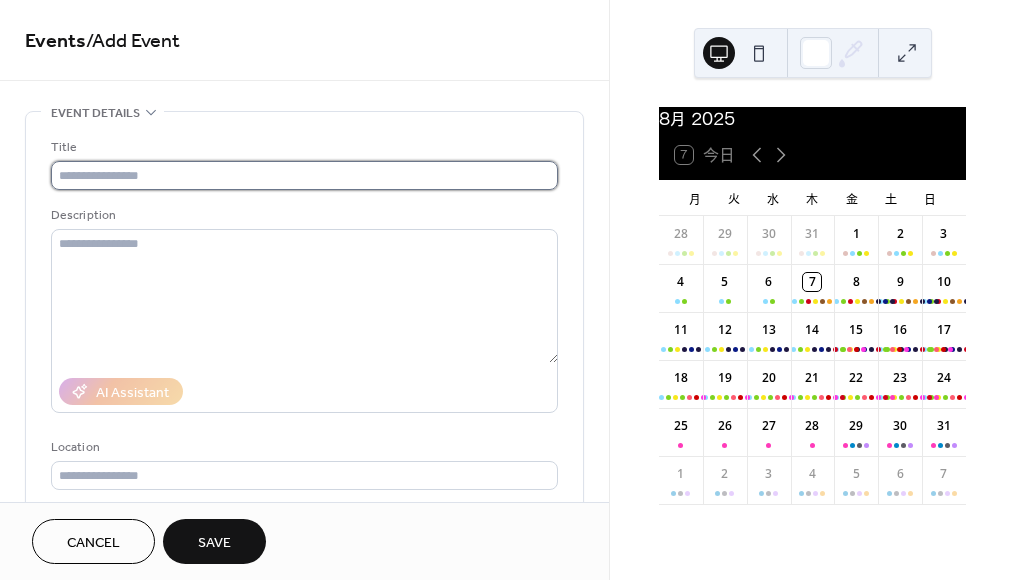 click at bounding box center (304, 175) 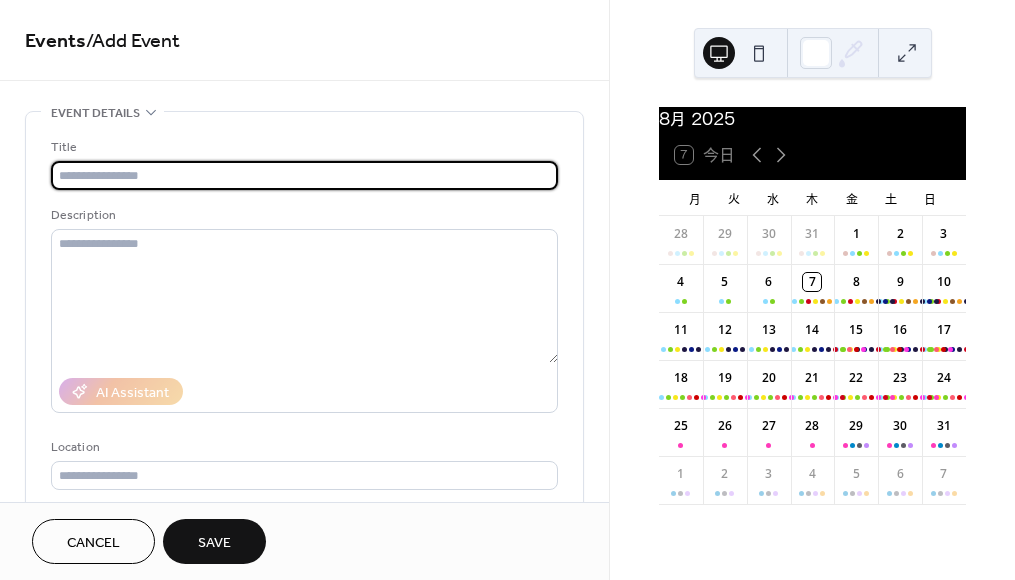 paste on "**********" 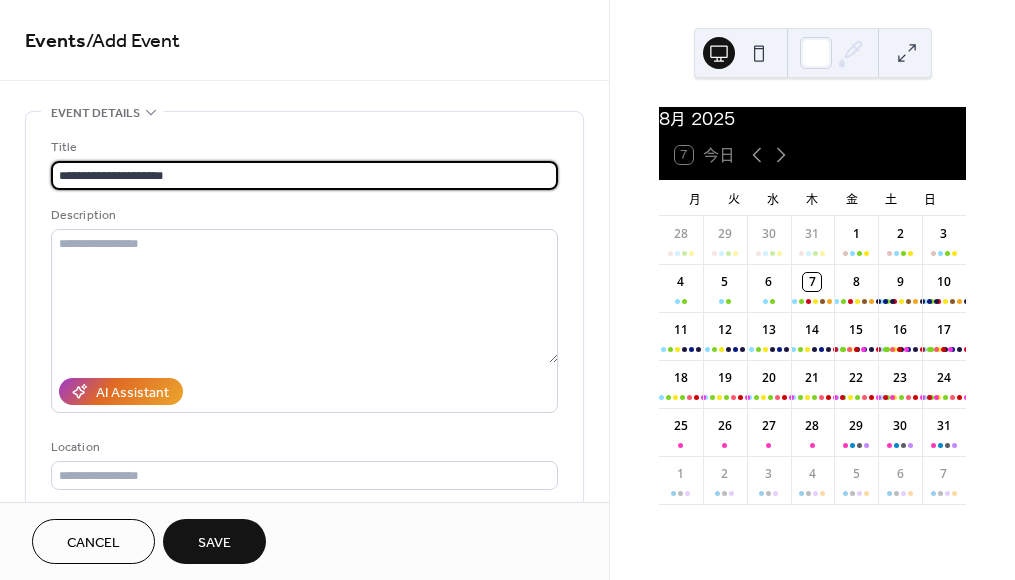 type on "**********" 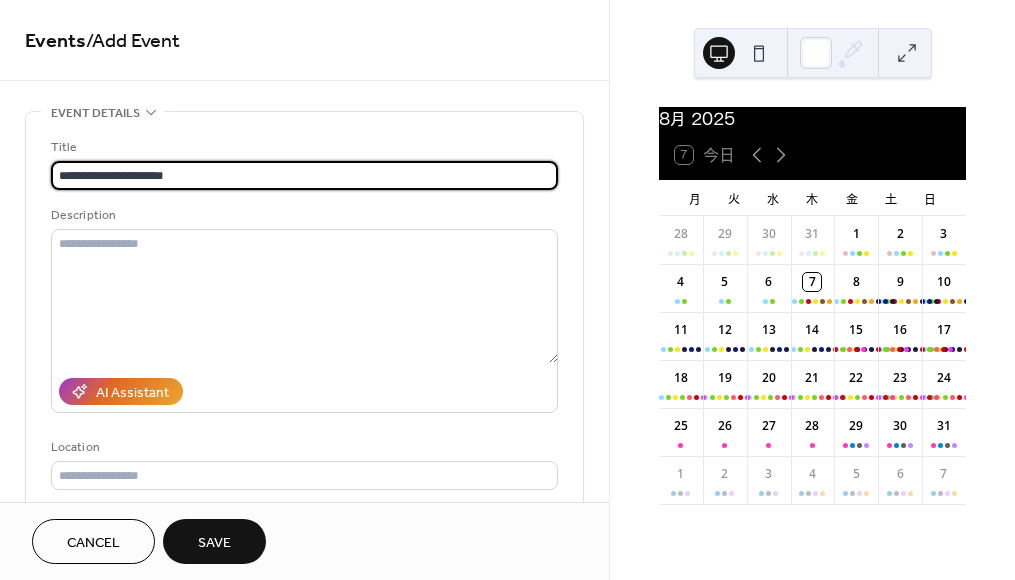 click on "AI Assistant" at bounding box center (304, 391) 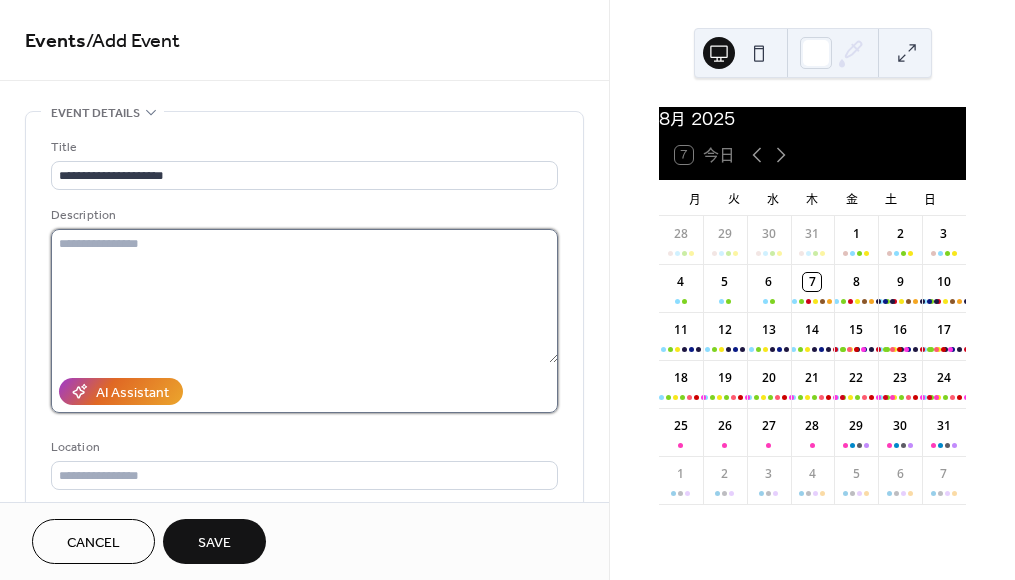 click at bounding box center [304, 296] 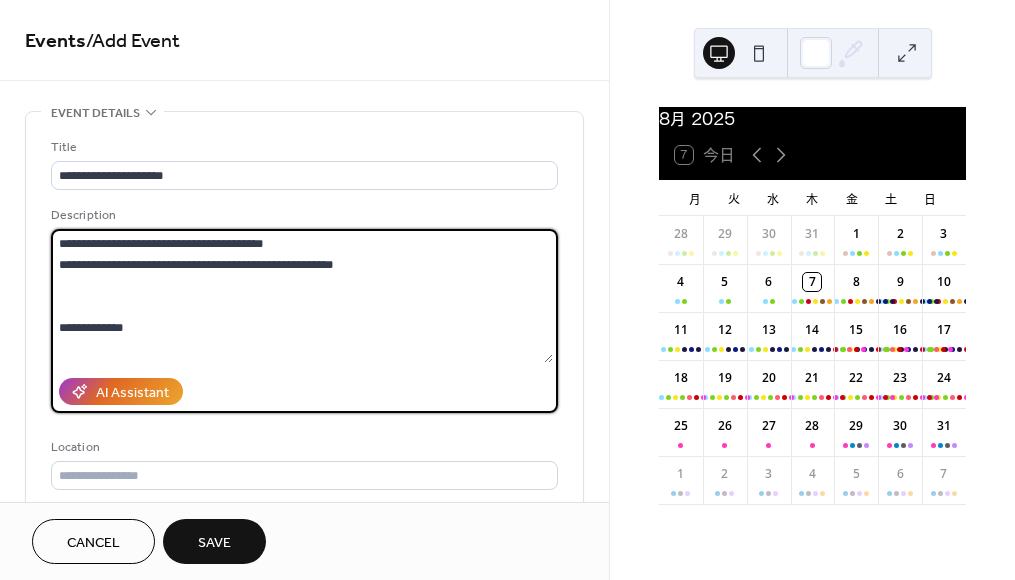 scroll, scrollTop: 59, scrollLeft: 0, axis: vertical 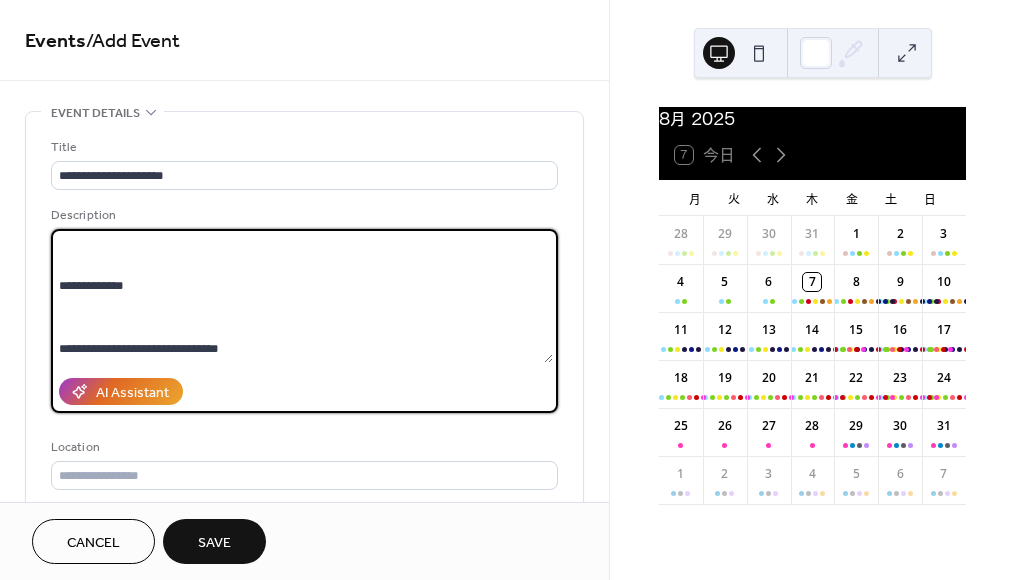 click on "**********" at bounding box center (302, 296) 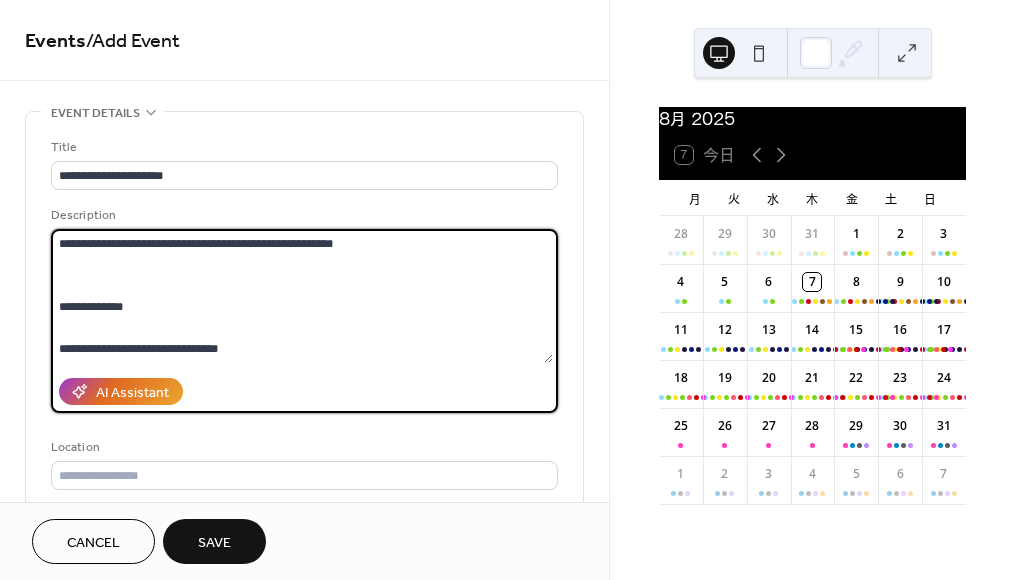 click on "**********" at bounding box center (302, 296) 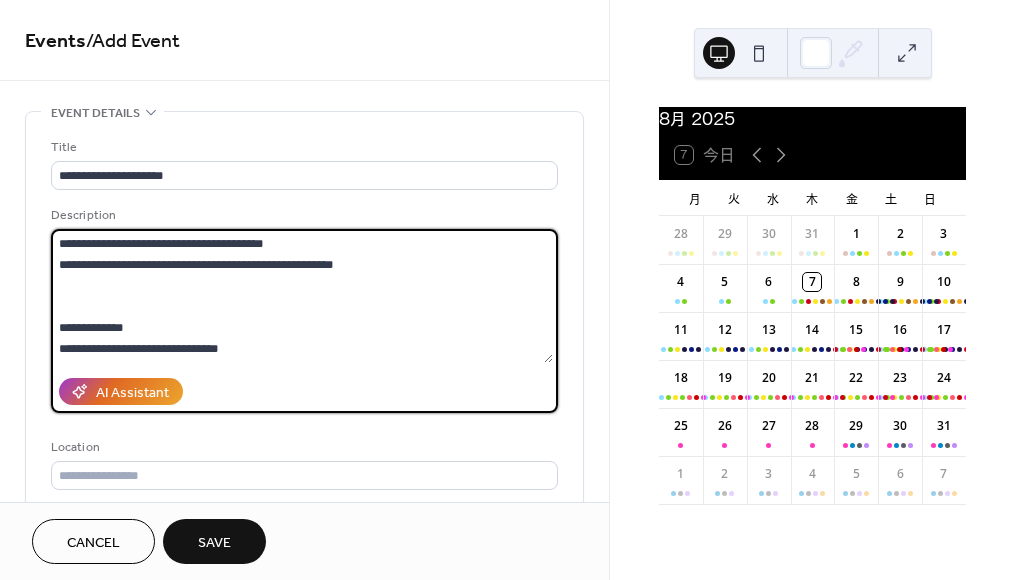scroll, scrollTop: 20, scrollLeft: 0, axis: vertical 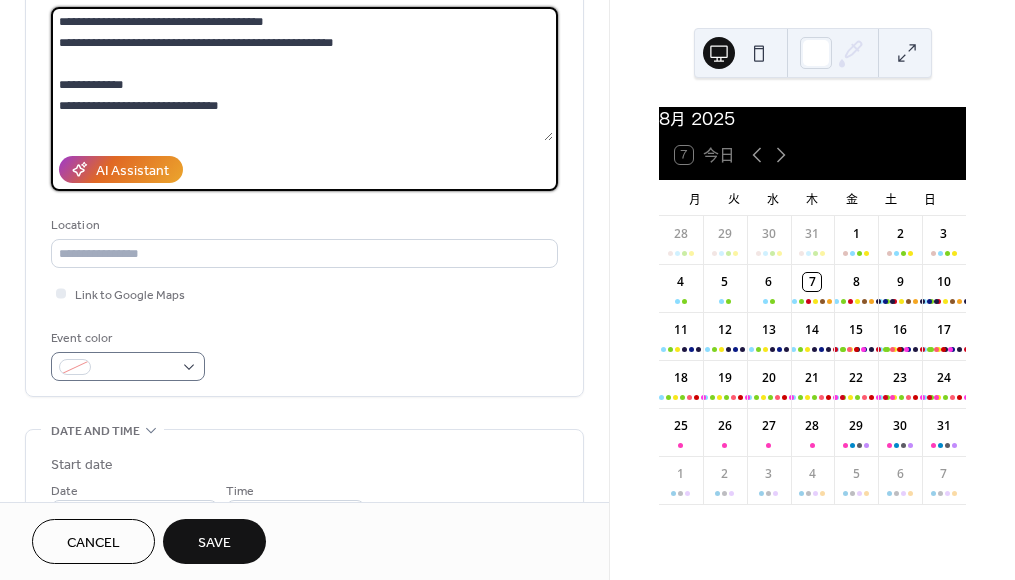 type on "**********" 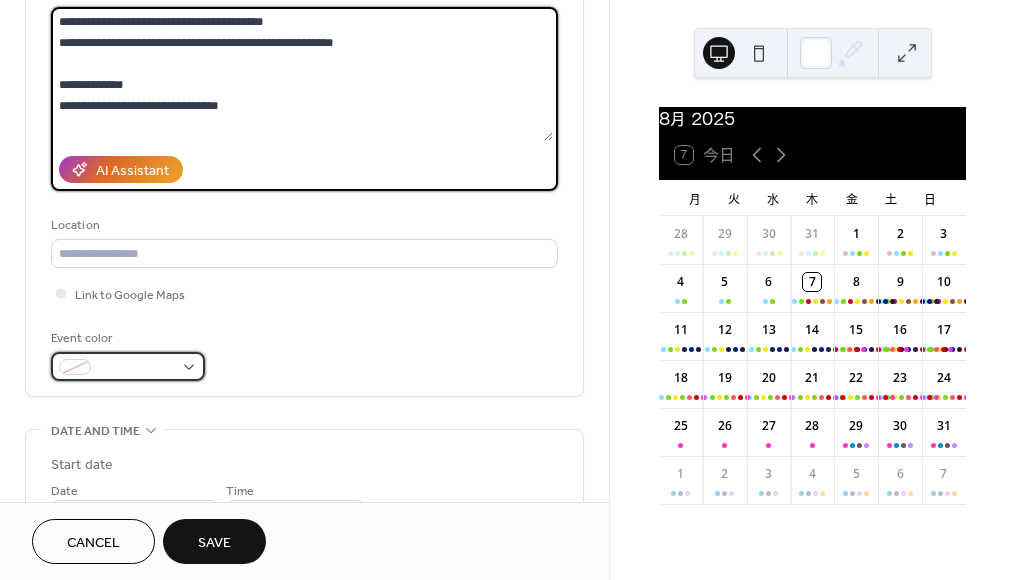 click at bounding box center [136, 368] 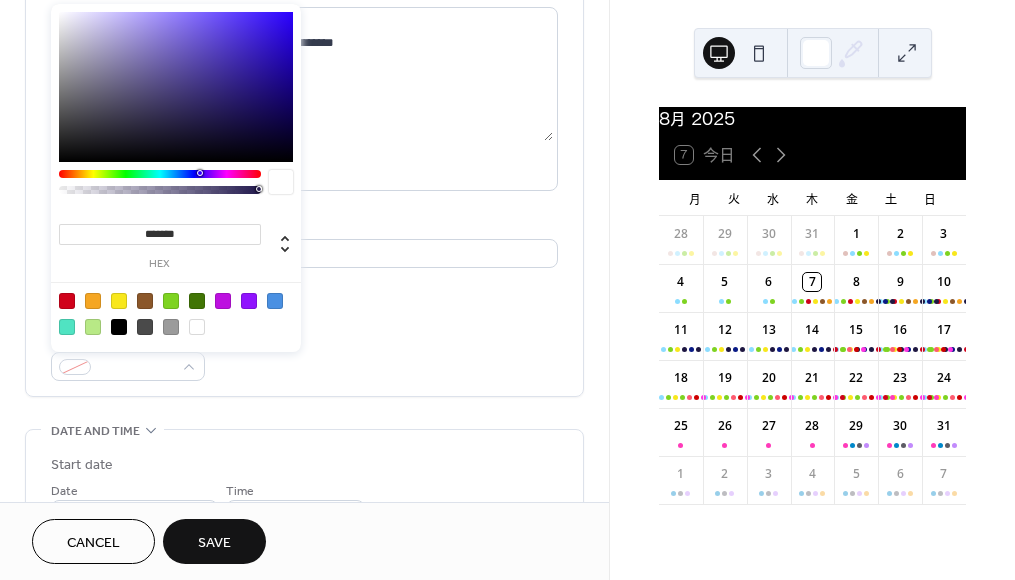 click at bounding box center [160, 174] 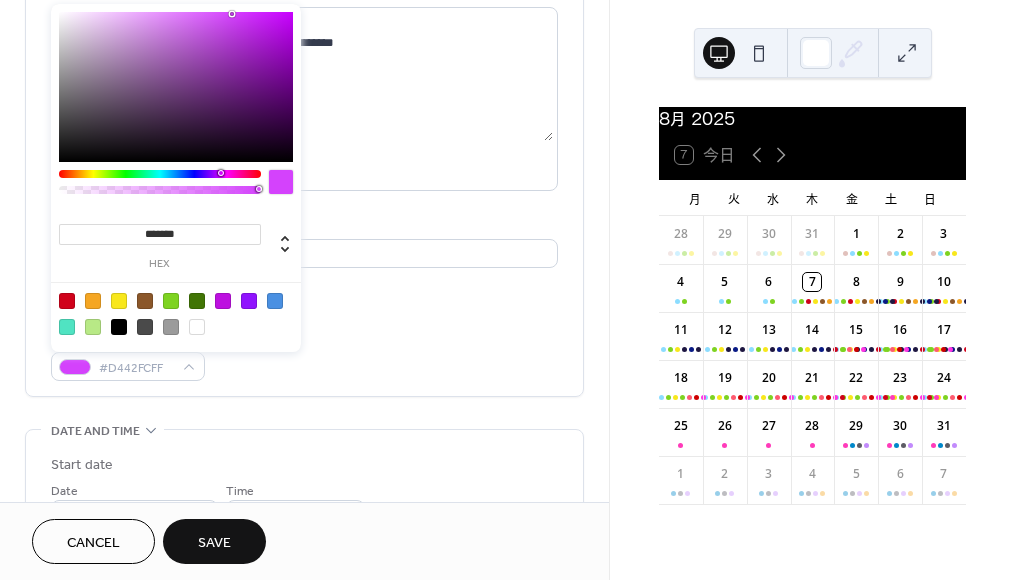 drag, startPoint x: 217, startPoint y: 14, endPoint x: 232, endPoint y: 14, distance: 15 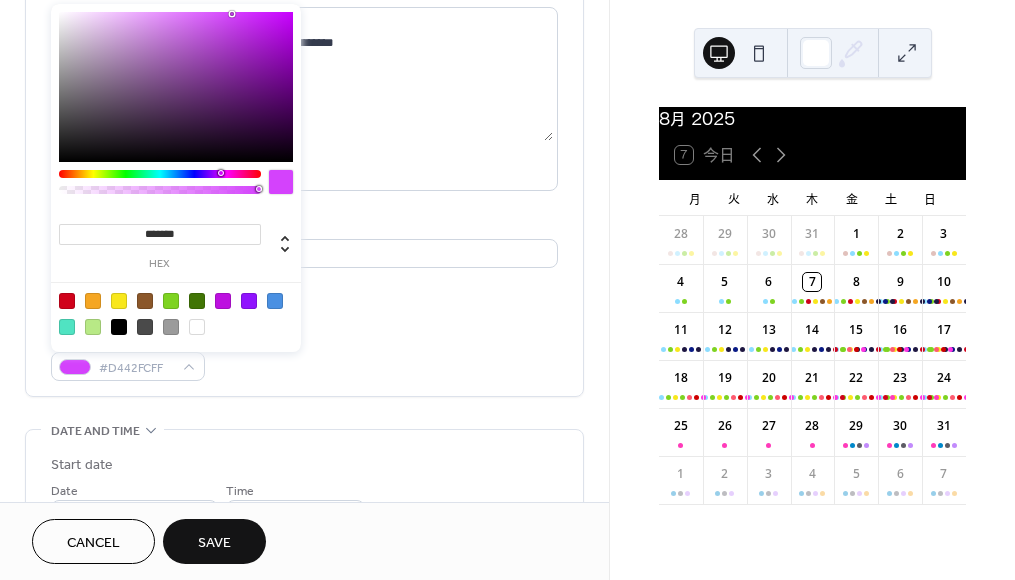 click at bounding box center [176, 87] 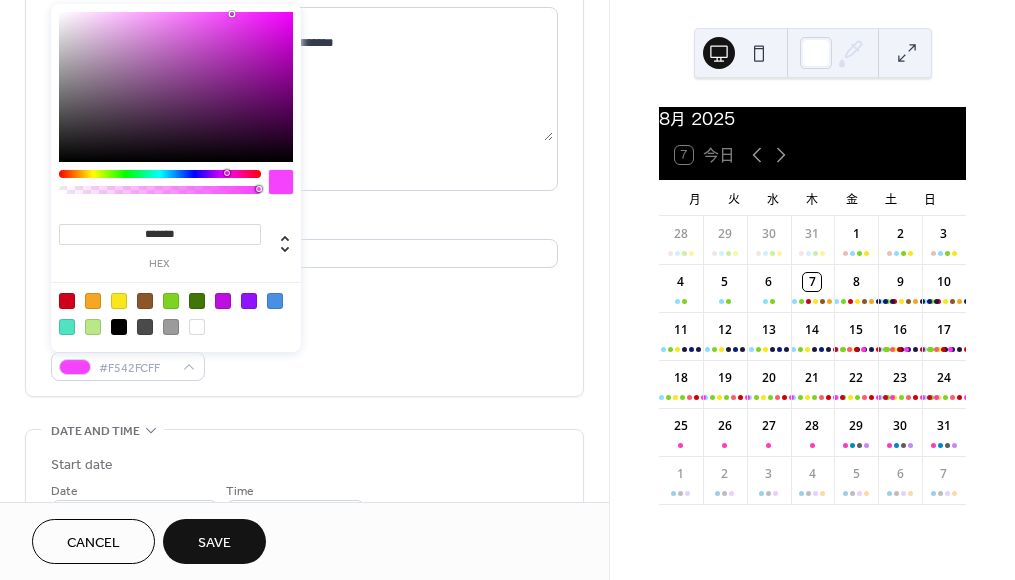 click at bounding box center [227, 173] 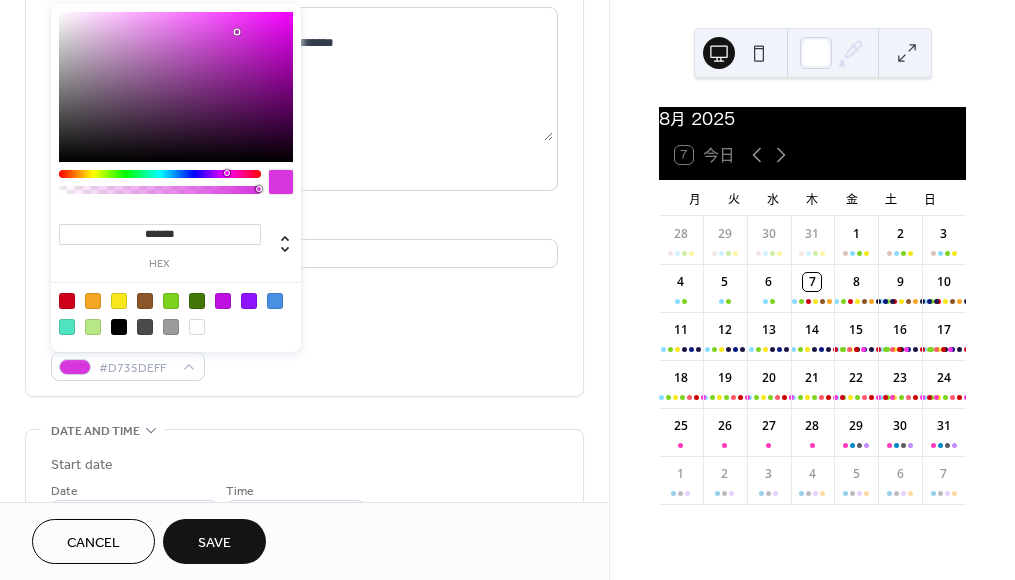 drag, startPoint x: 231, startPoint y: 15, endPoint x: 233, endPoint y: 31, distance: 16.124516 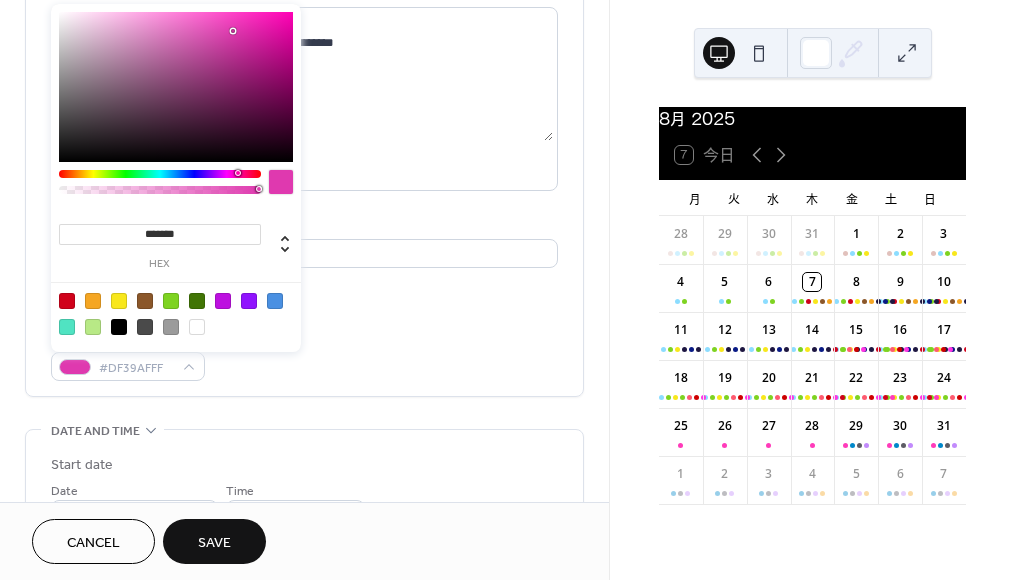 type on "*******" 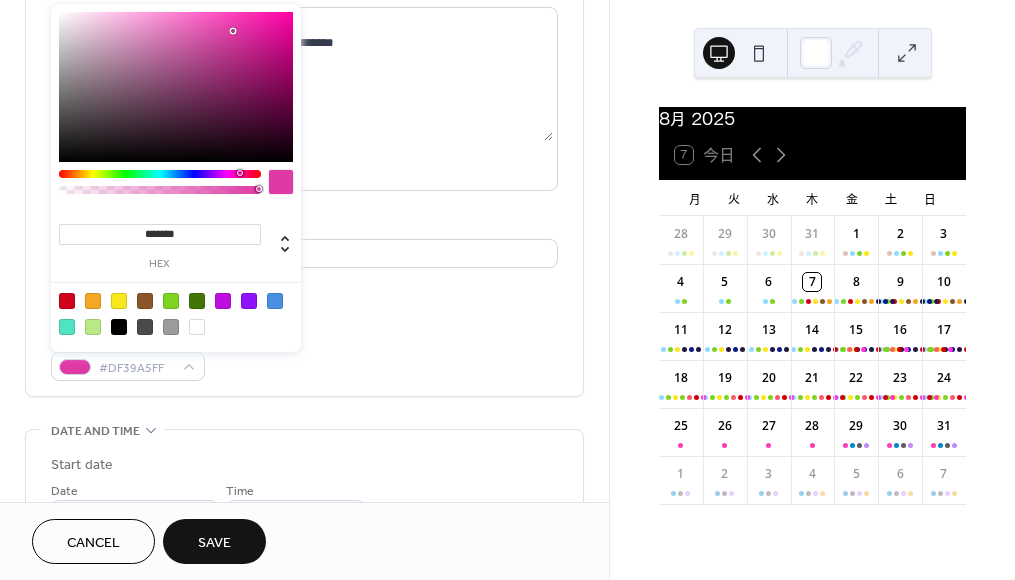 drag, startPoint x: 224, startPoint y: 170, endPoint x: 239, endPoint y: 175, distance: 15.811388 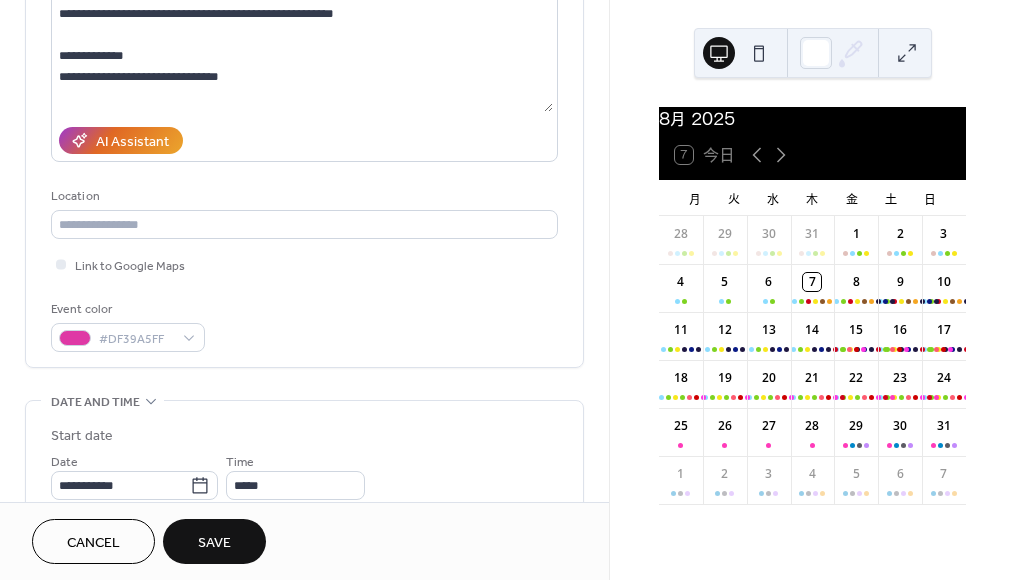 scroll, scrollTop: 555, scrollLeft: 0, axis: vertical 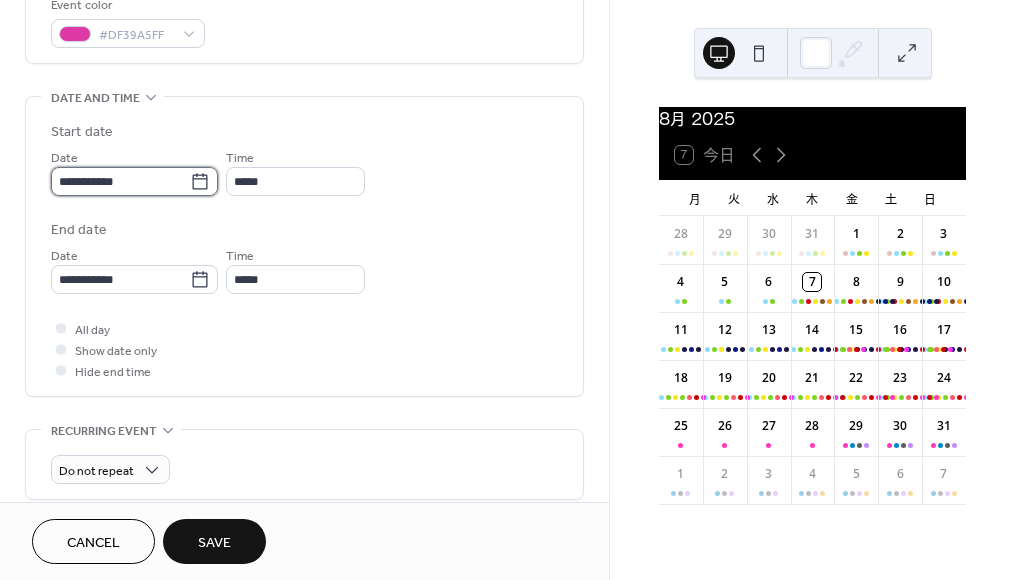 click on "**********" at bounding box center [120, 181] 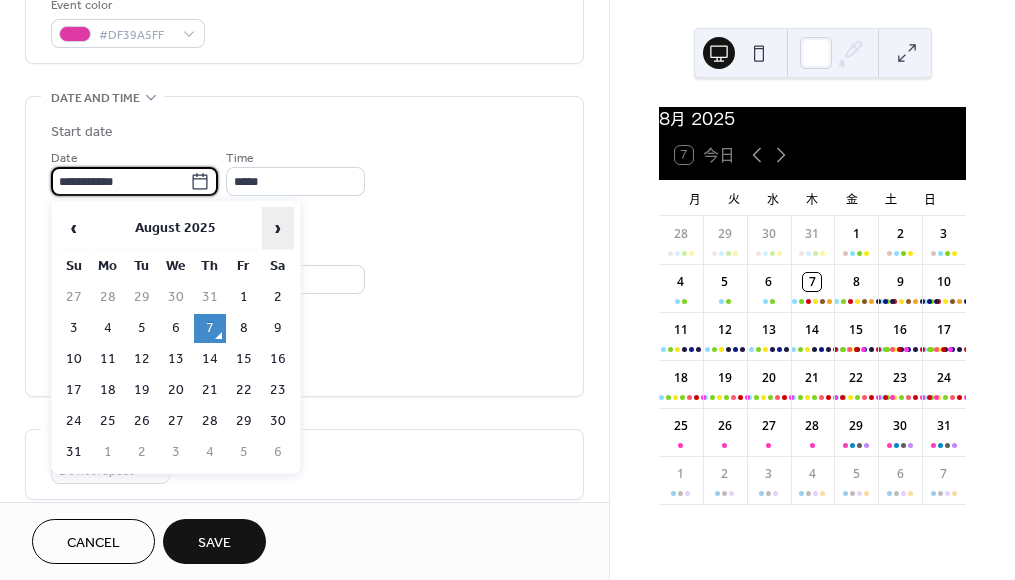 click on "›" at bounding box center (278, 228) 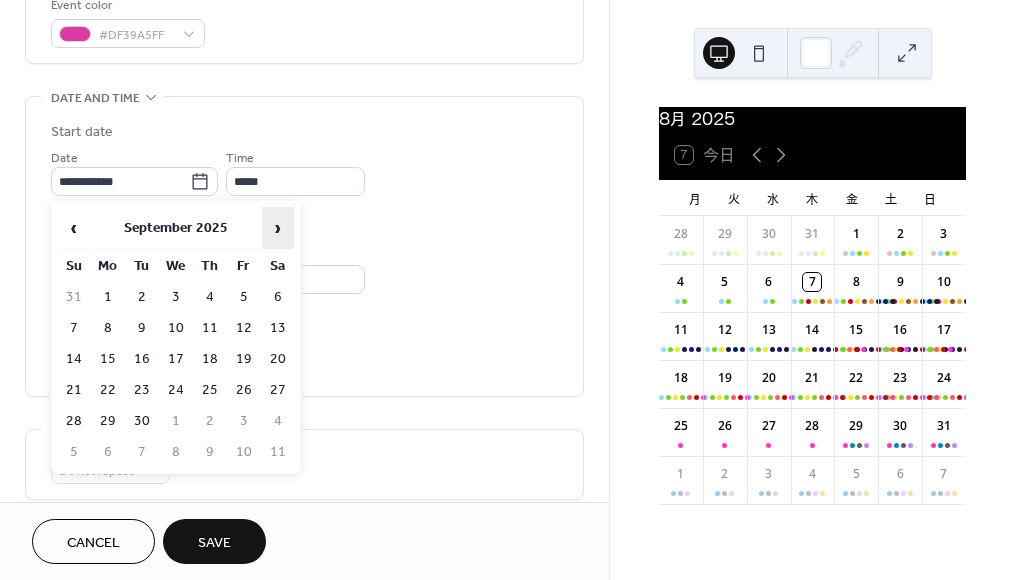 click on "›" at bounding box center (278, 228) 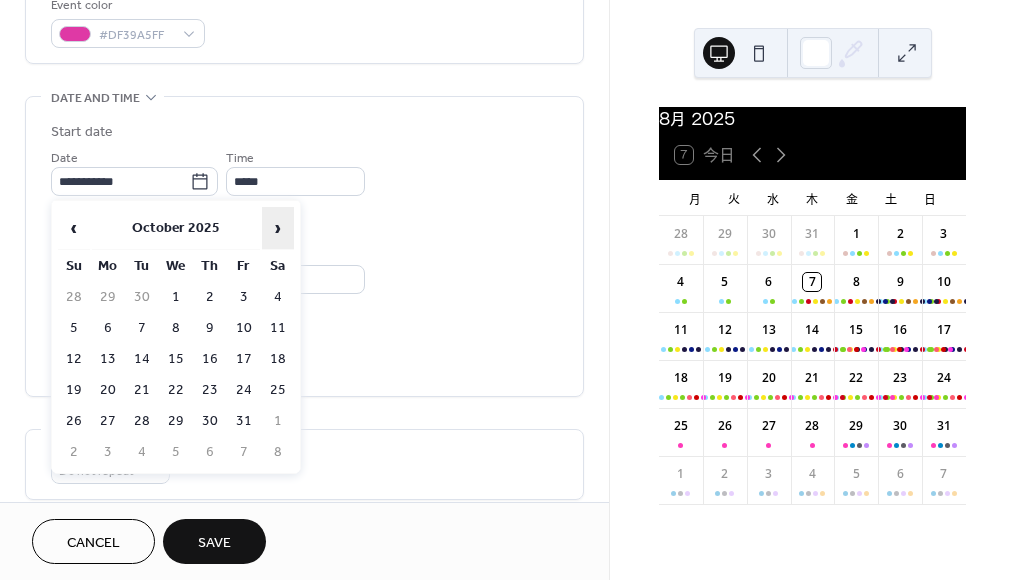 click on "›" at bounding box center (278, 228) 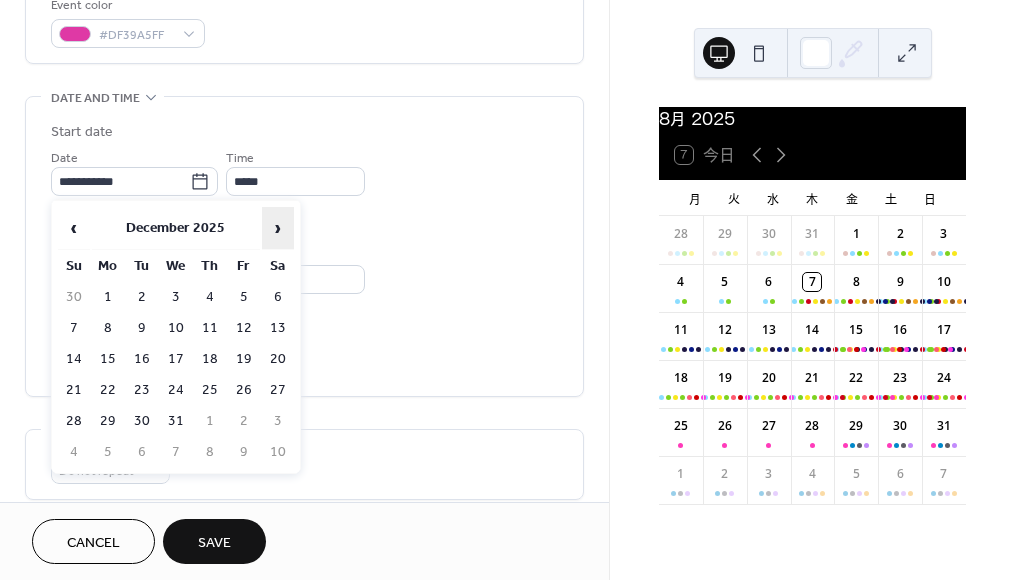 click on "›" at bounding box center (278, 228) 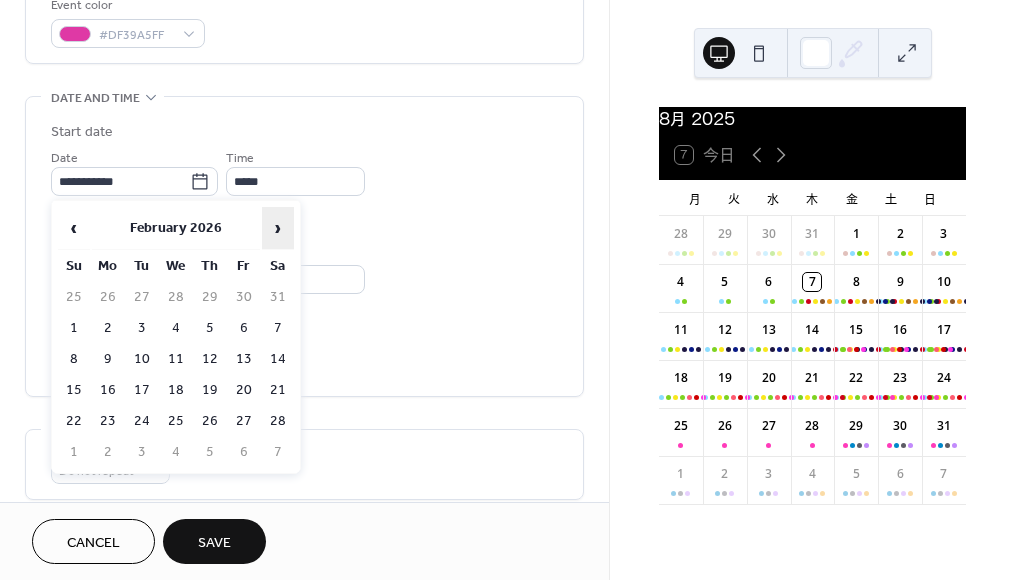 click on "›" at bounding box center (278, 228) 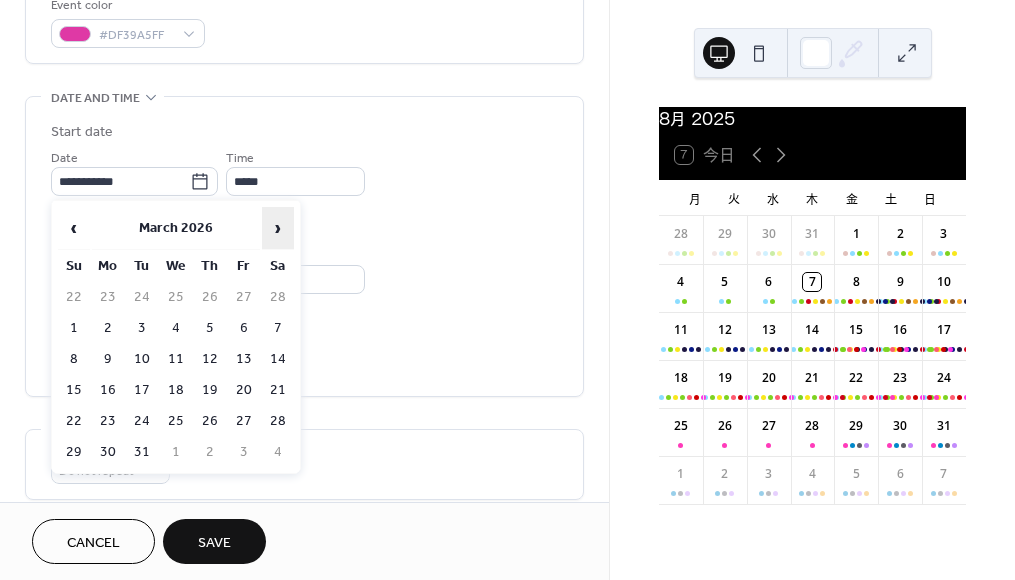 click on "›" at bounding box center (278, 228) 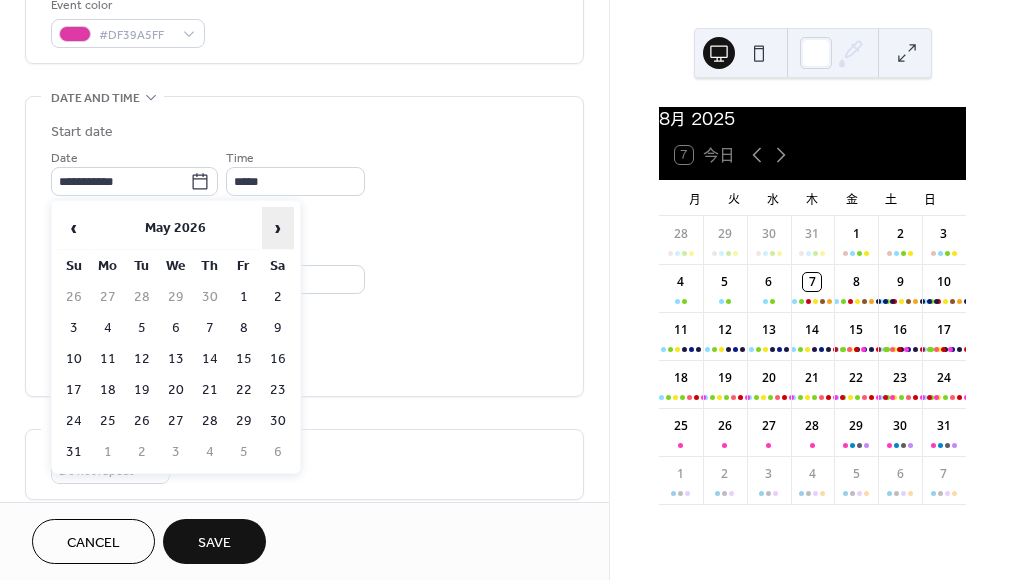 click on "›" at bounding box center (278, 228) 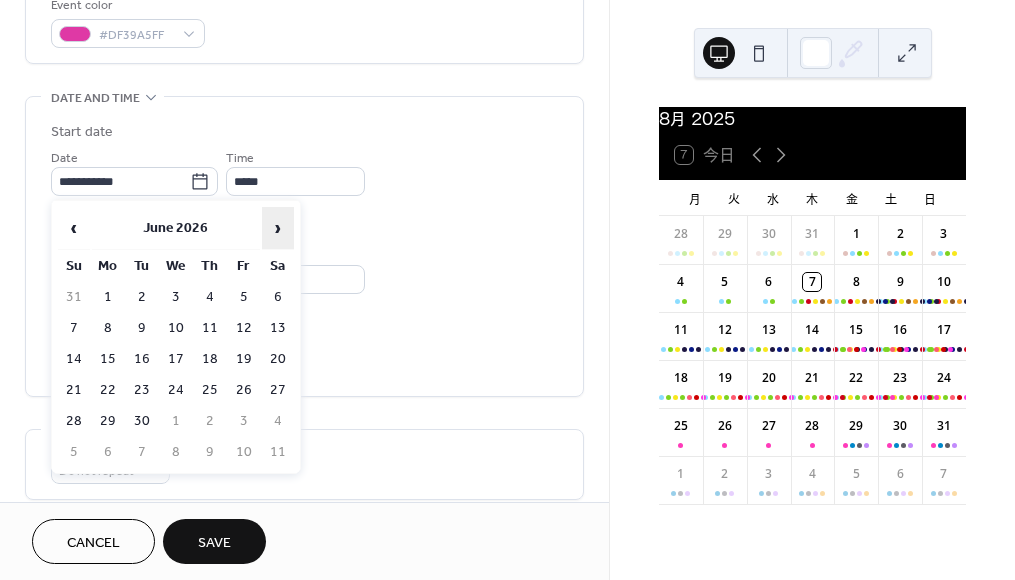 click on "›" at bounding box center [278, 228] 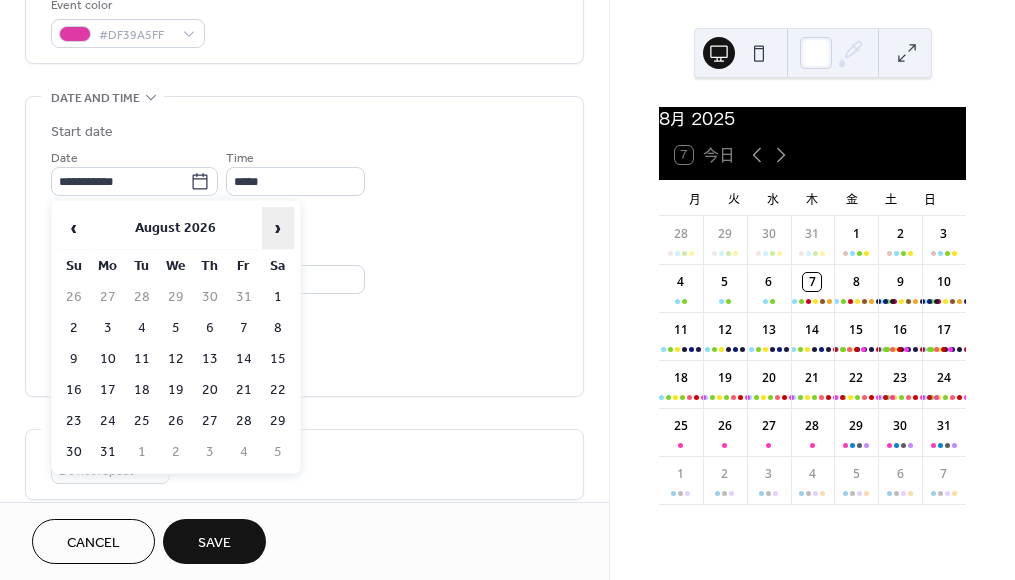 click on "›" at bounding box center (278, 228) 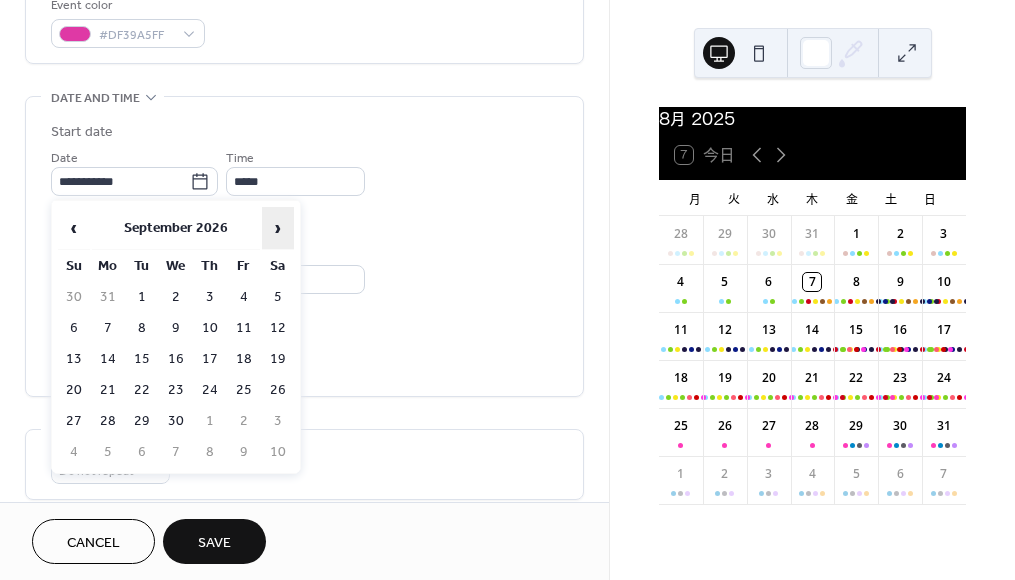 click on "›" at bounding box center (278, 228) 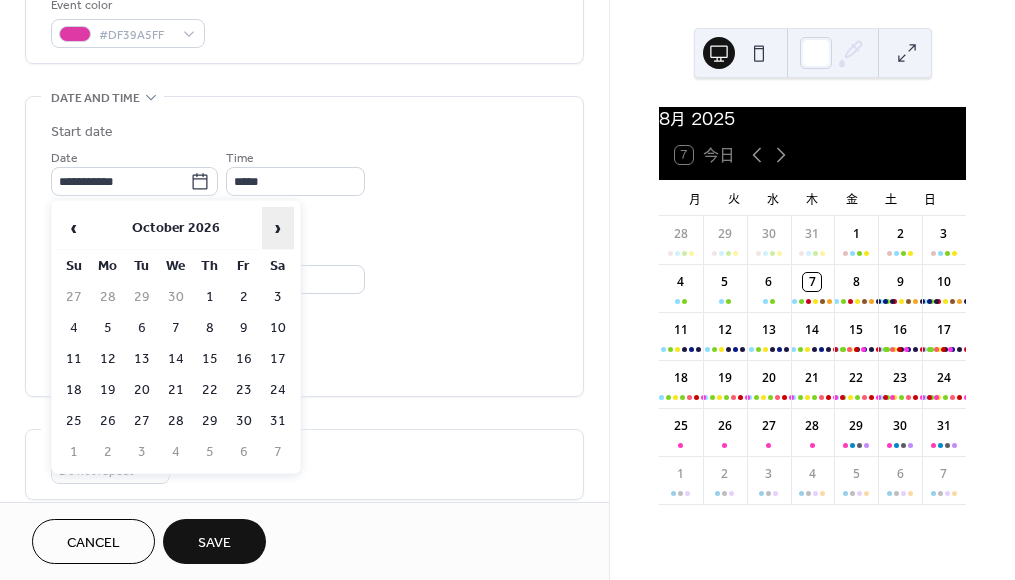 click on "›" at bounding box center (278, 228) 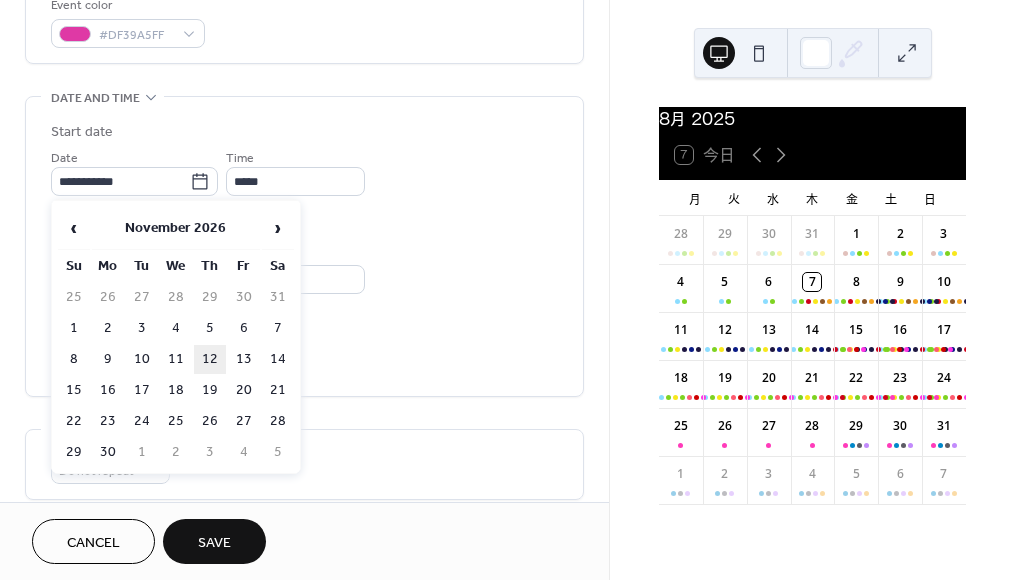 click on "12" at bounding box center [210, 359] 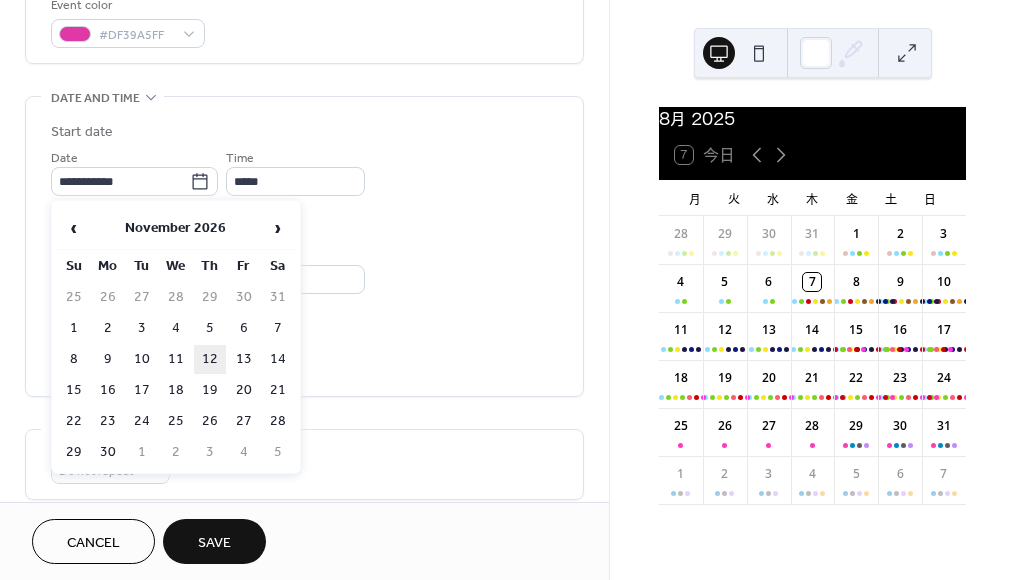 type on "**********" 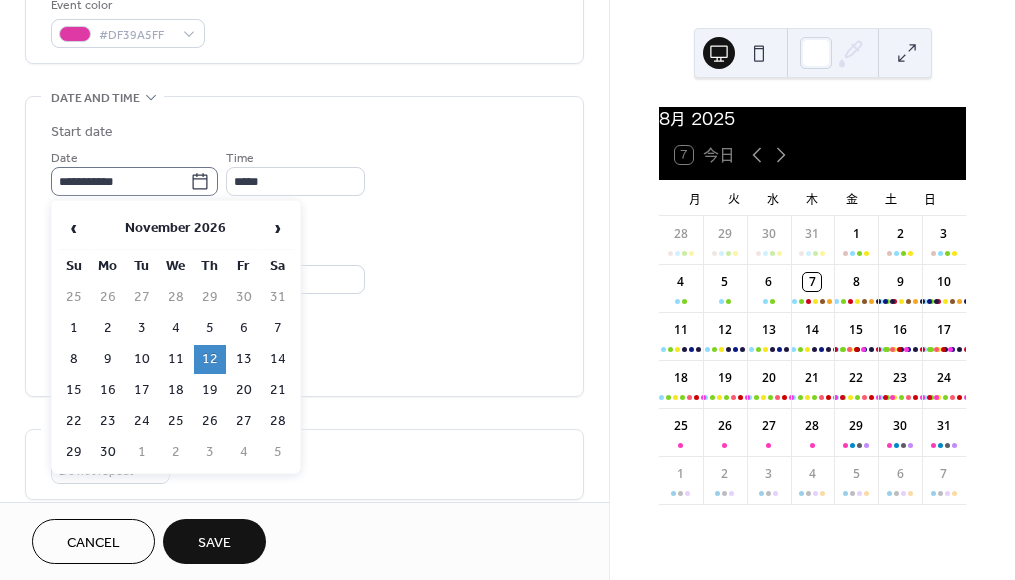 click 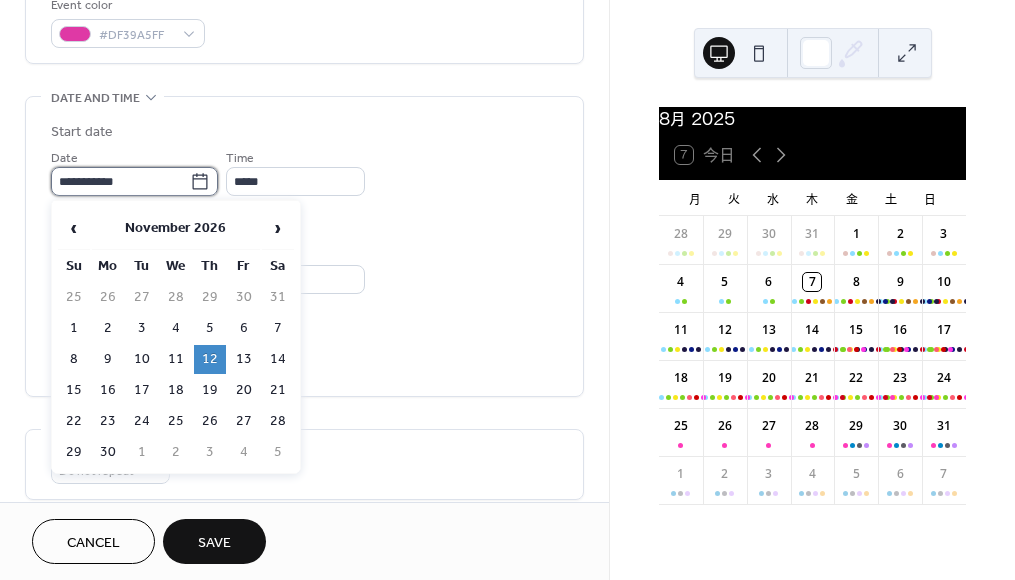 click on "**********" at bounding box center [120, 181] 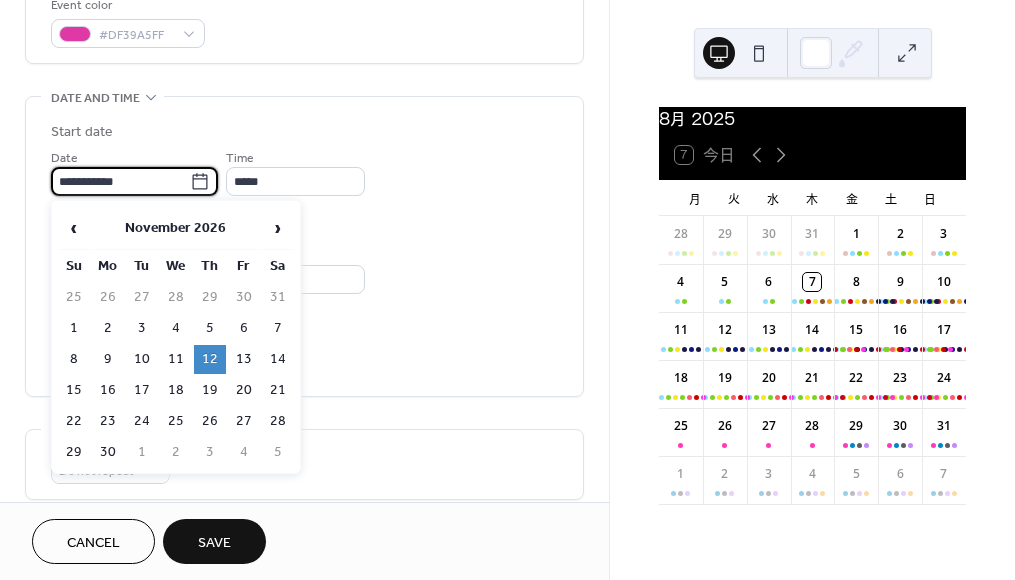 click on "End date" at bounding box center [304, 230] 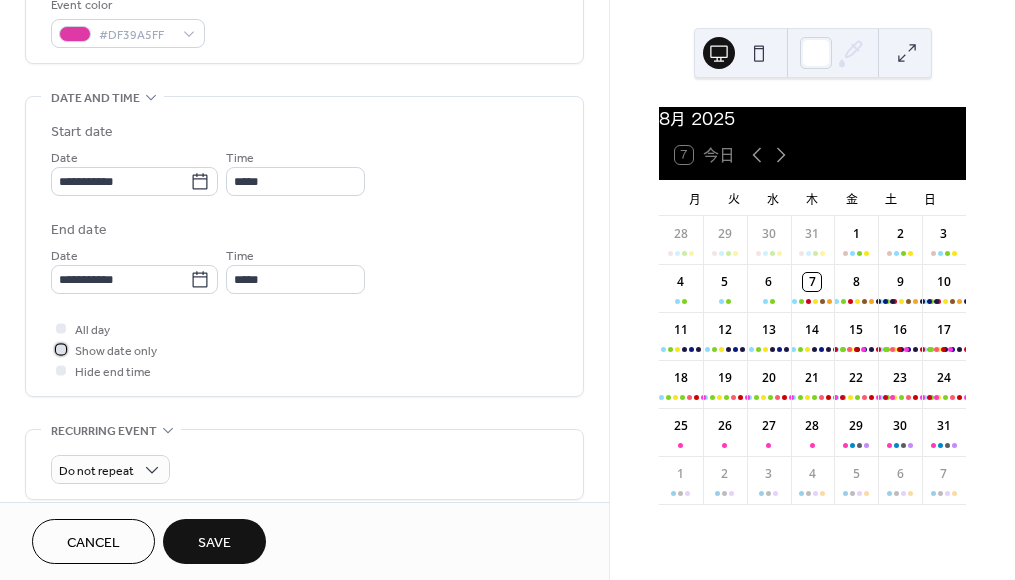 click on "Show date only" at bounding box center [116, 351] 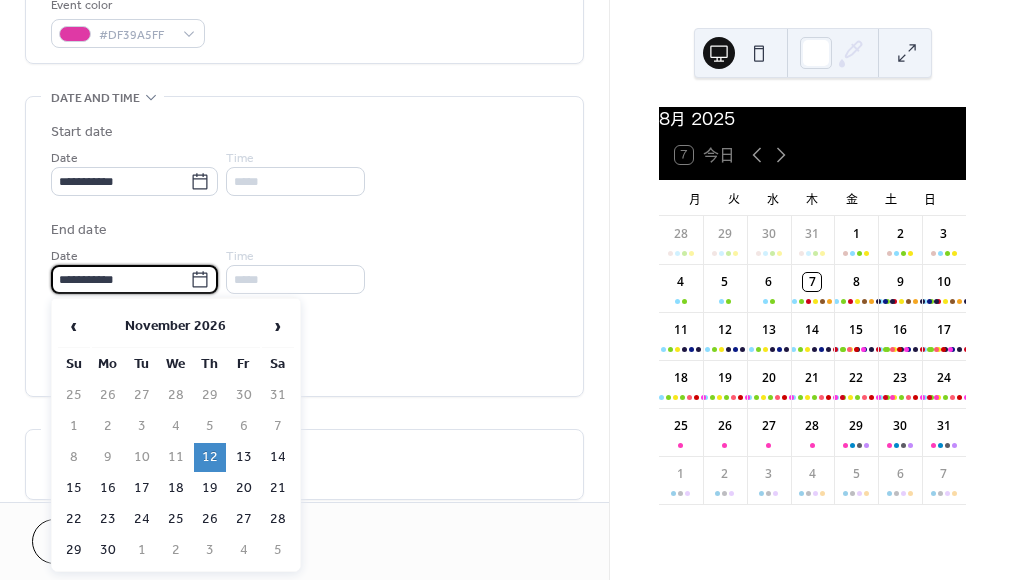 click on "**********" at bounding box center [120, 279] 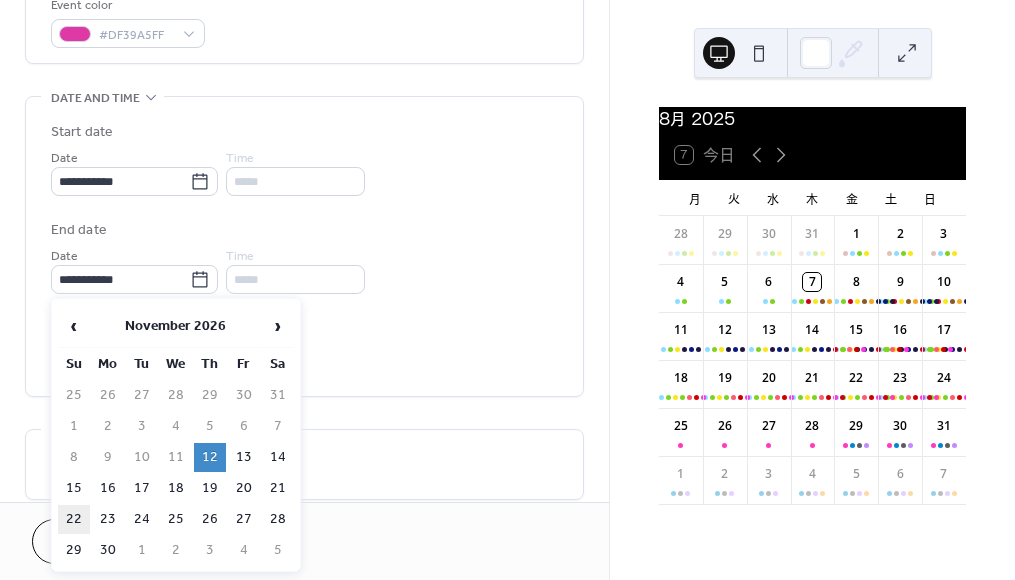click on "22" at bounding box center [74, 519] 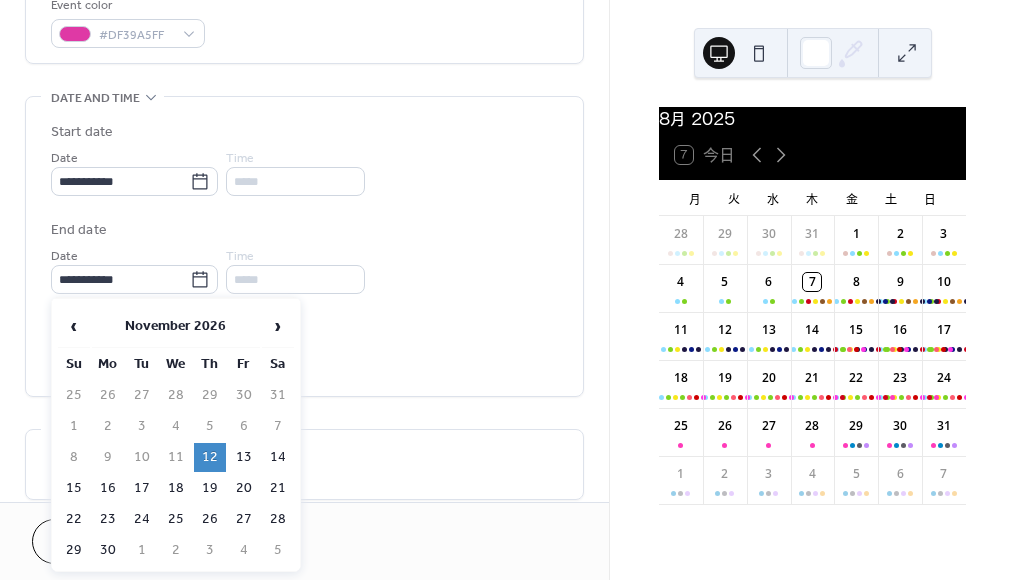 type on "**********" 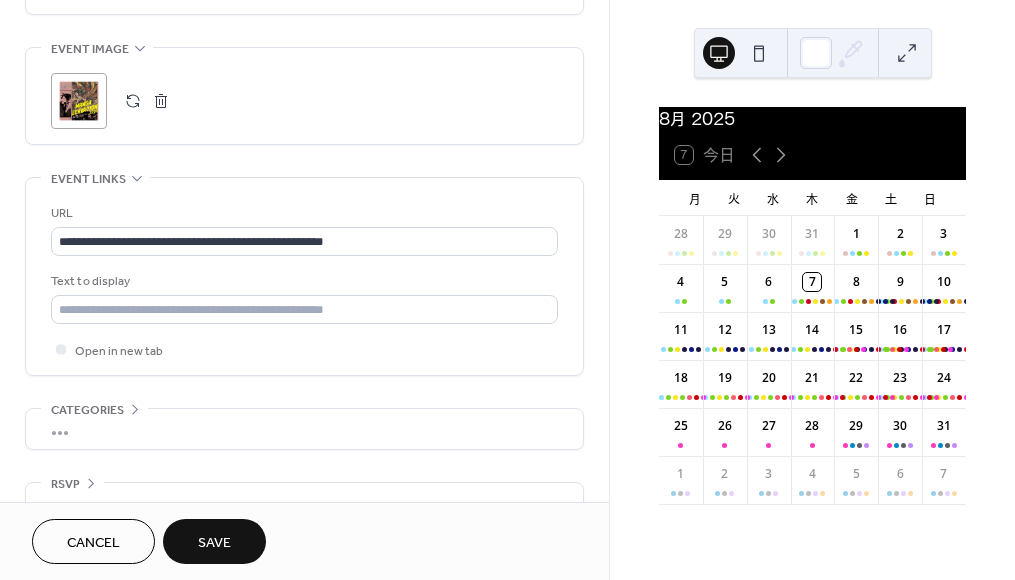 scroll, scrollTop: 1080, scrollLeft: 0, axis: vertical 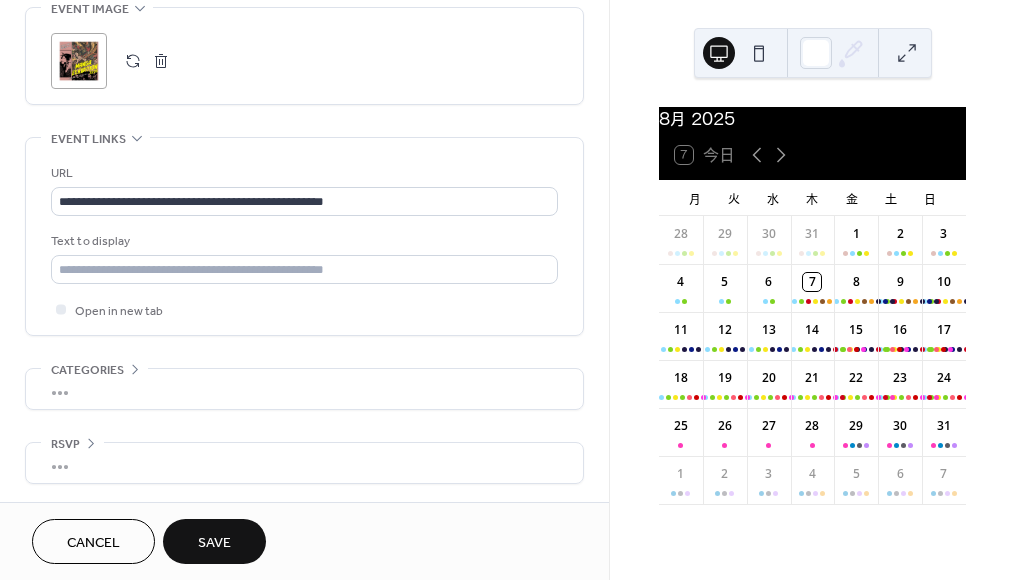 click on "Save" at bounding box center (214, 543) 